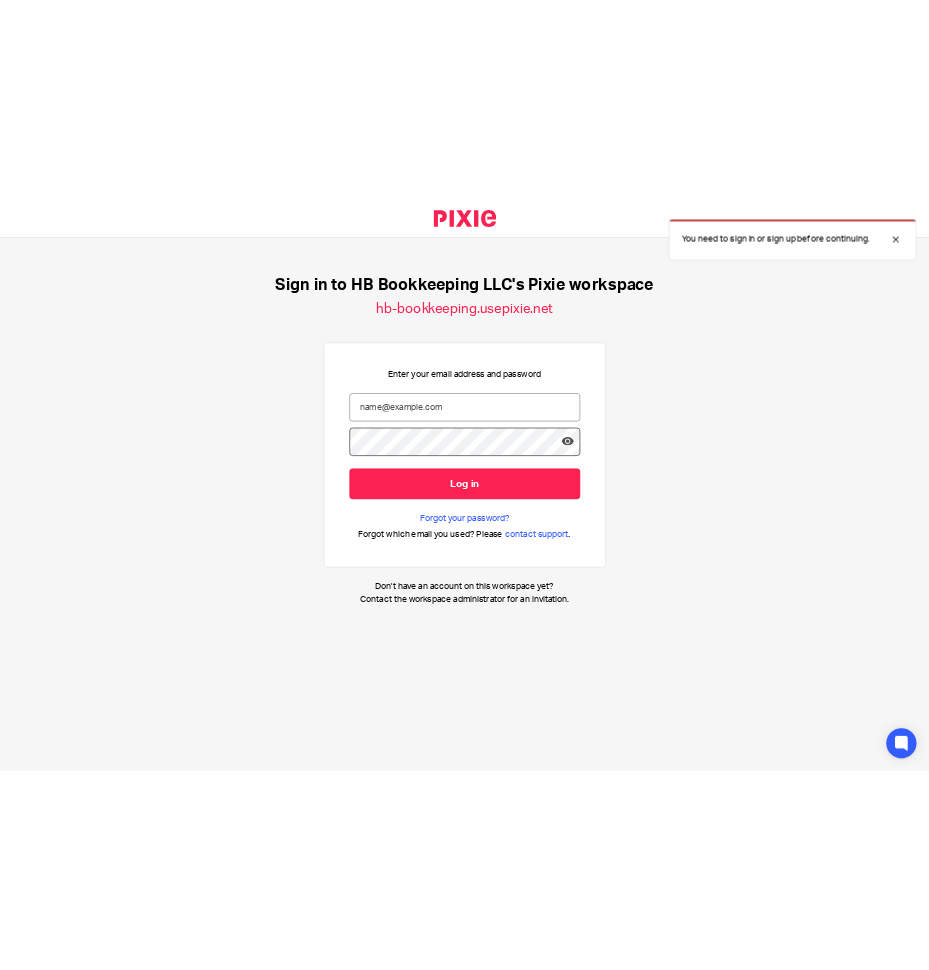 scroll, scrollTop: 0, scrollLeft: 0, axis: both 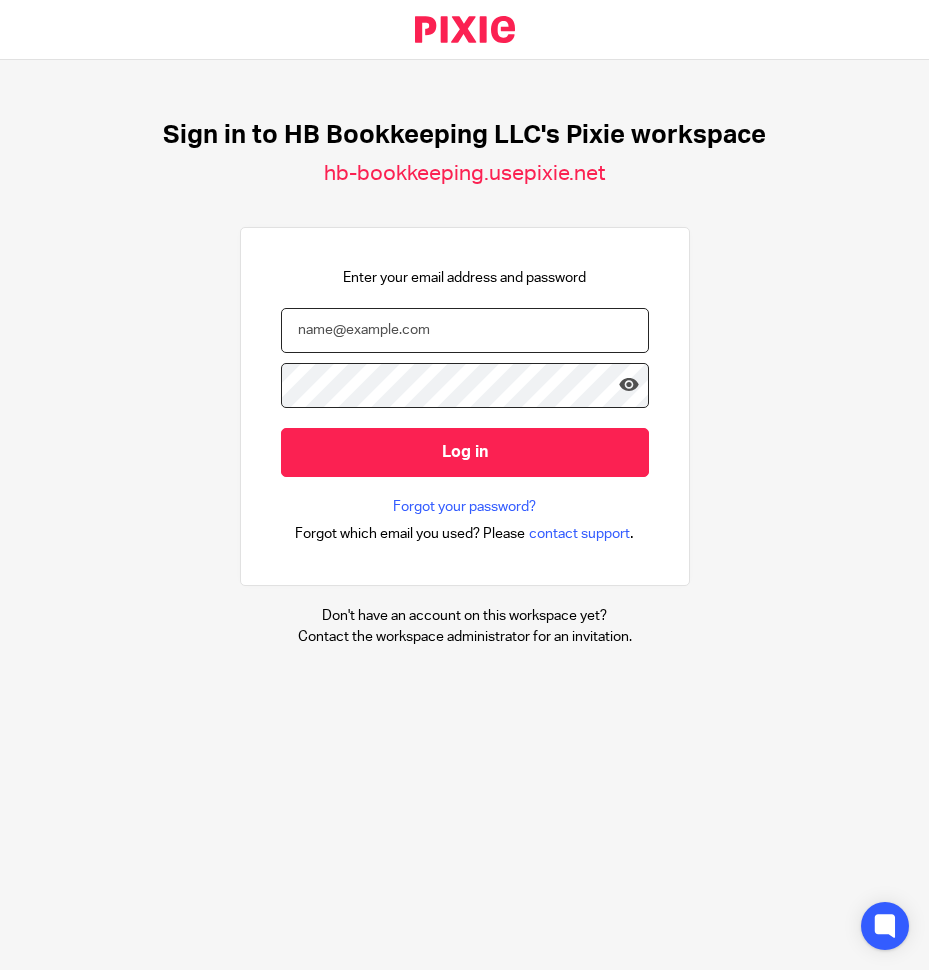 click at bounding box center (465, 330) 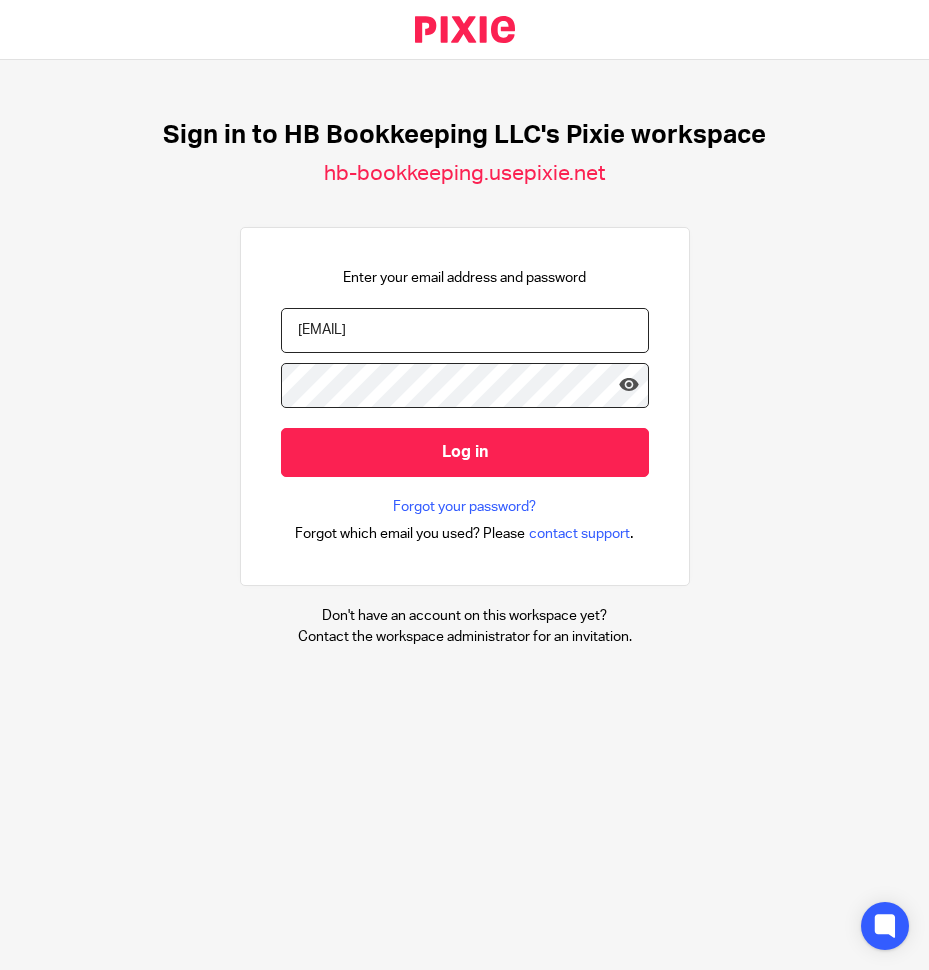 type on "heather@hb-bookkeeping.com" 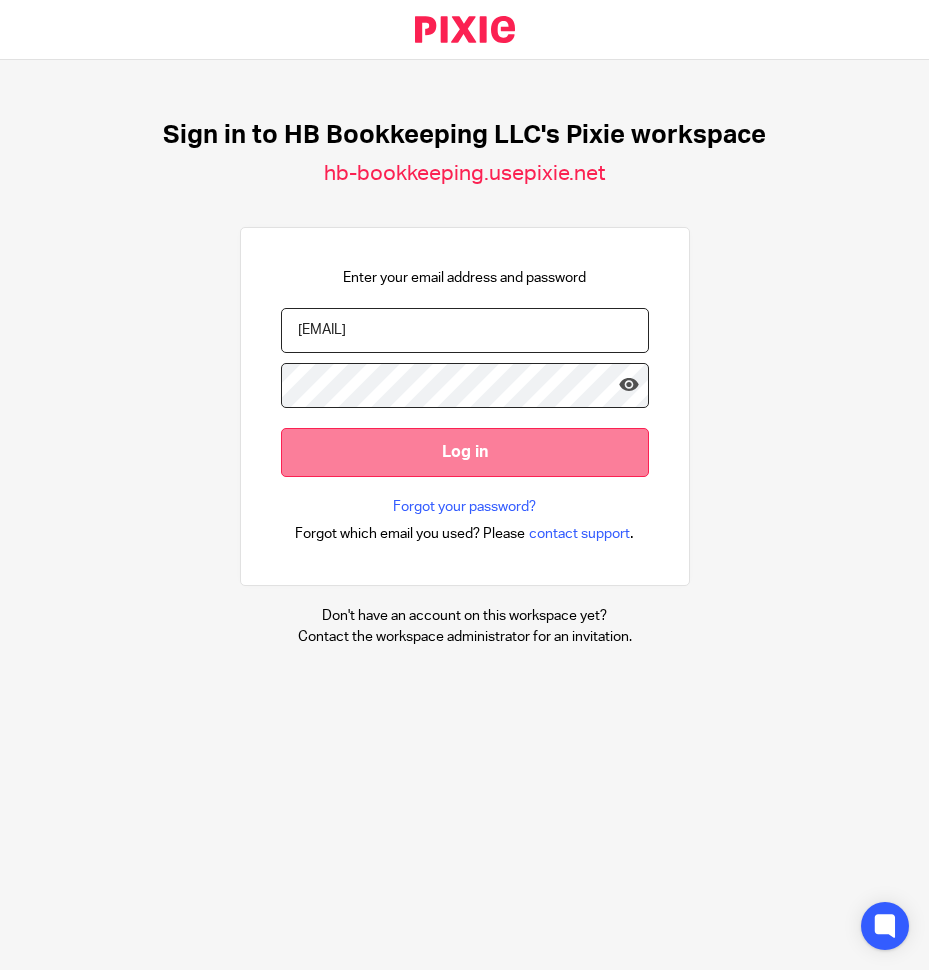 click on "Log in" at bounding box center [465, 452] 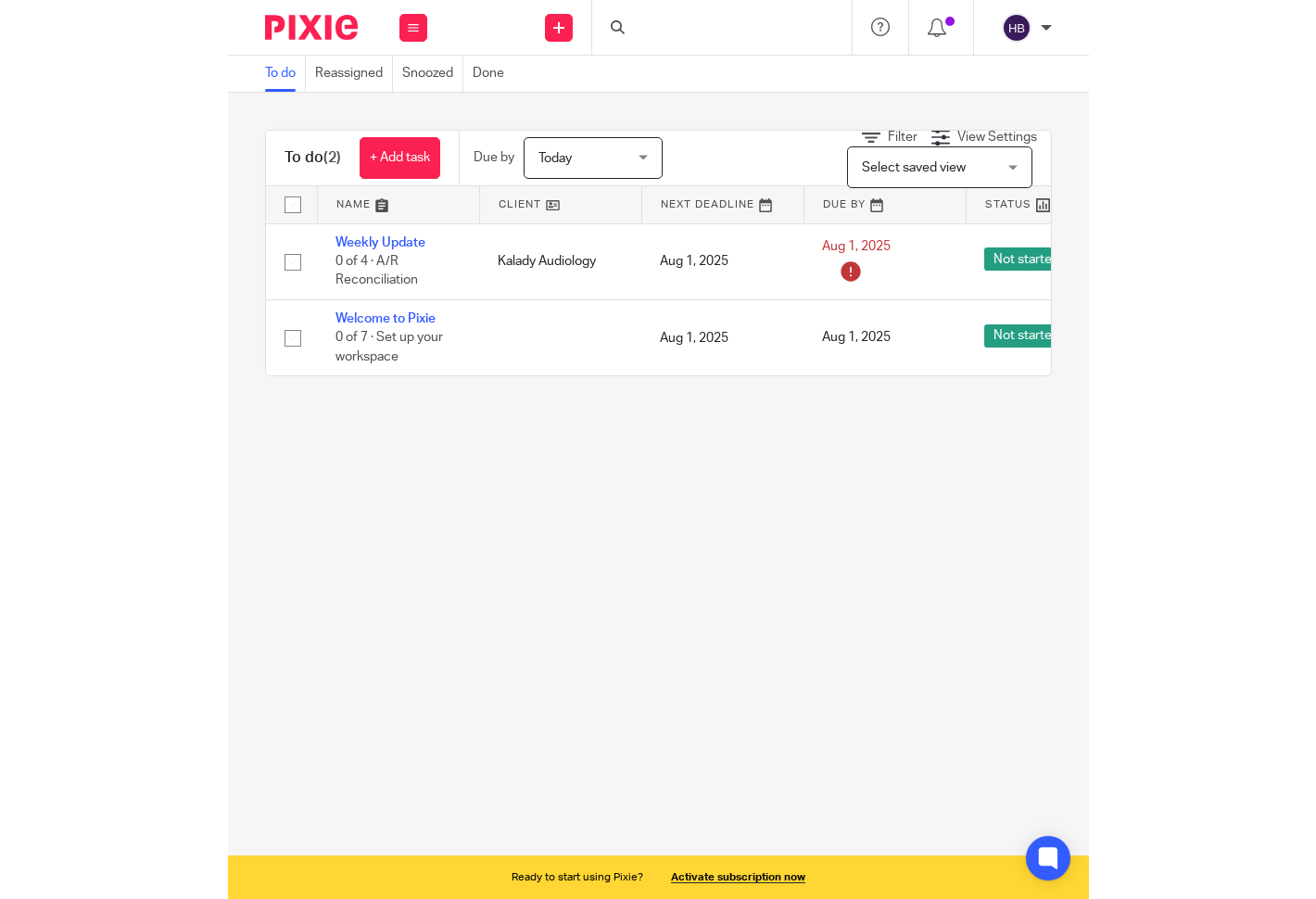 scroll, scrollTop: 0, scrollLeft: 0, axis: both 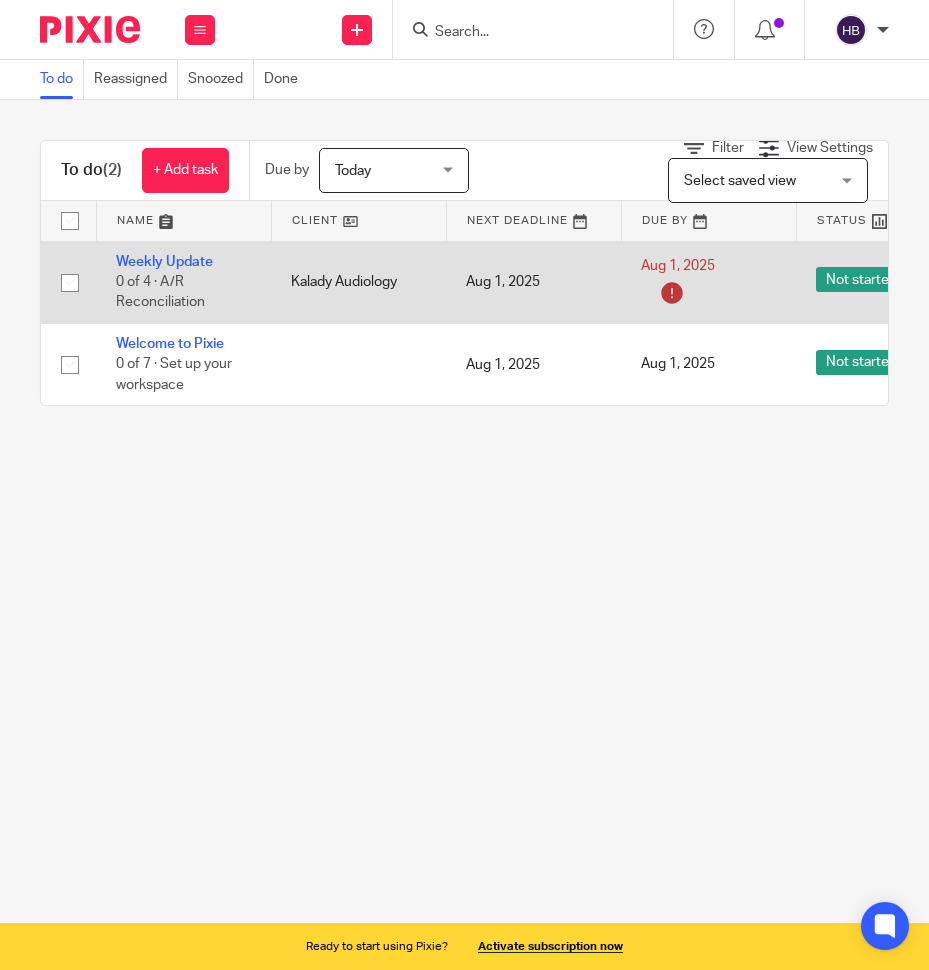 click at bounding box center (70, 283) 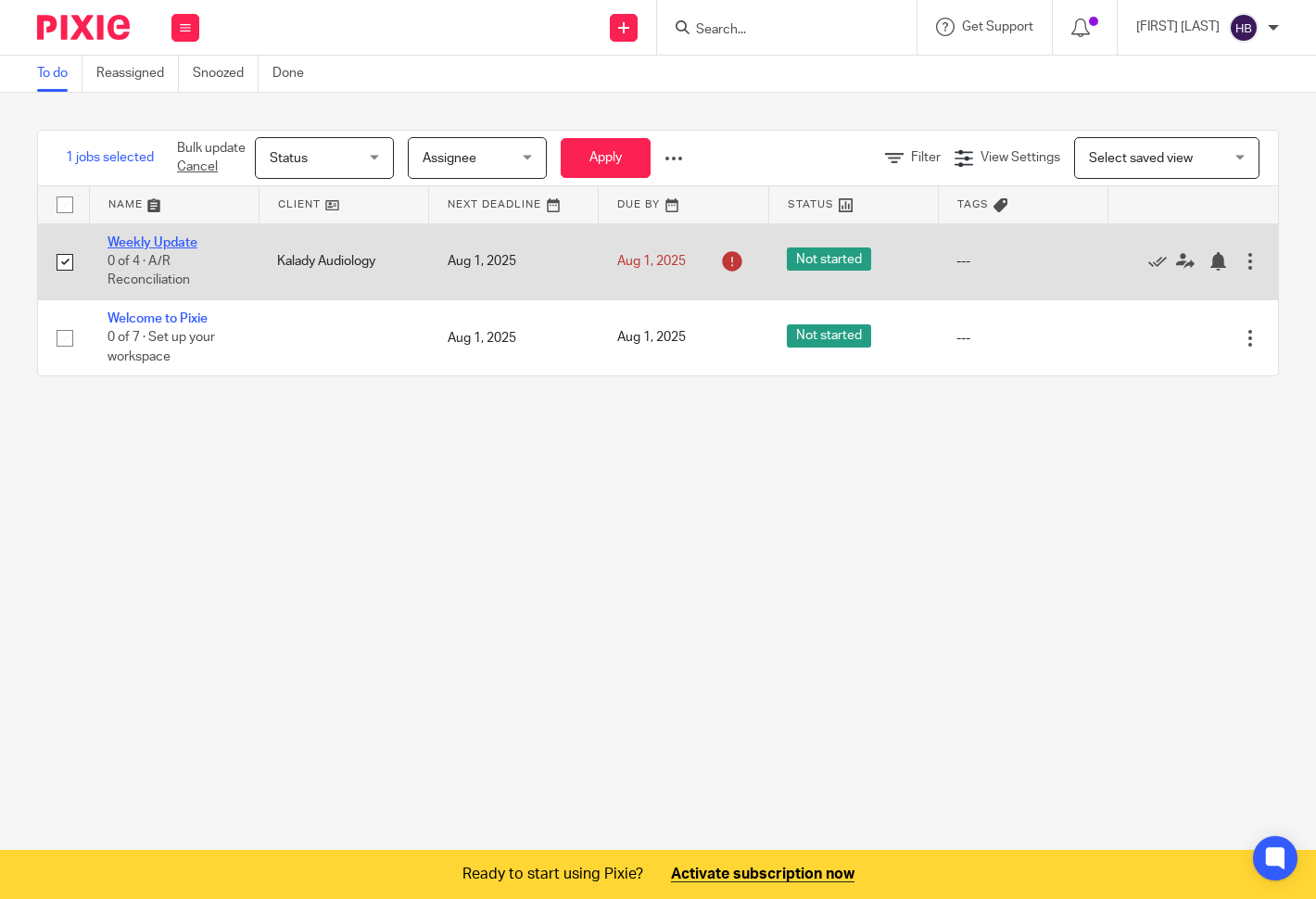 click on "Weekly Update" at bounding box center (152, 243) 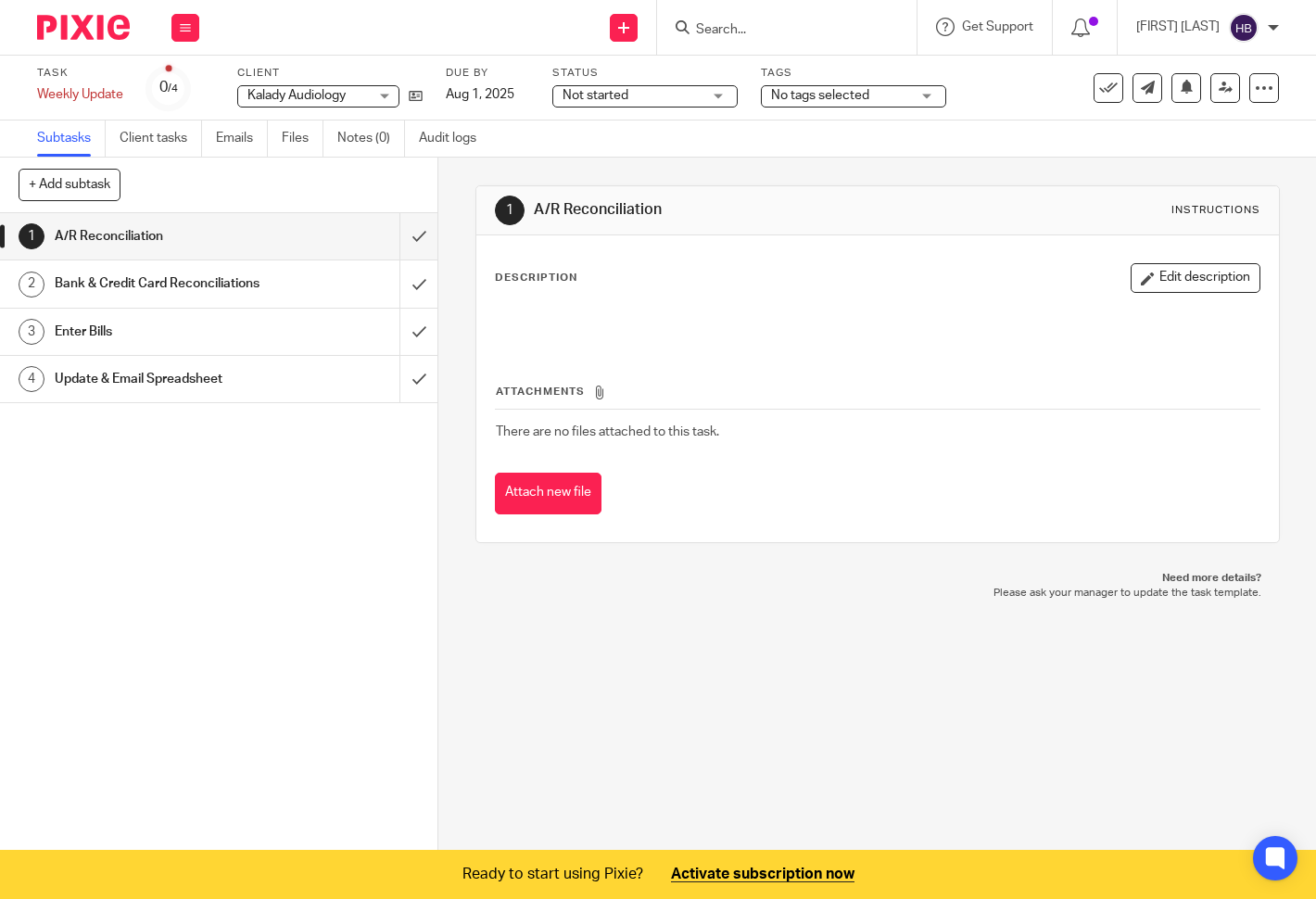 scroll, scrollTop: 0, scrollLeft: 0, axis: both 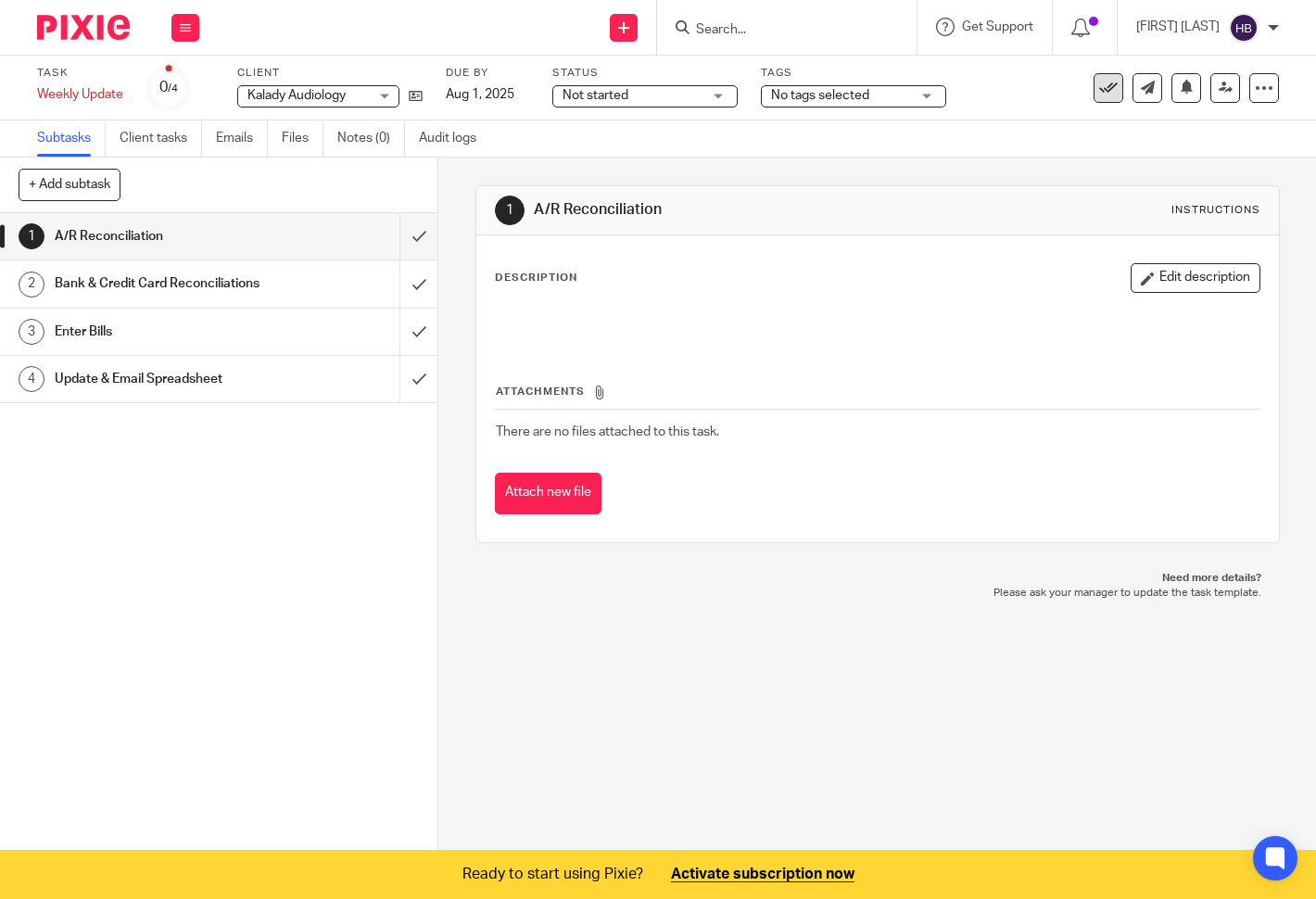 click at bounding box center (1108, 88) 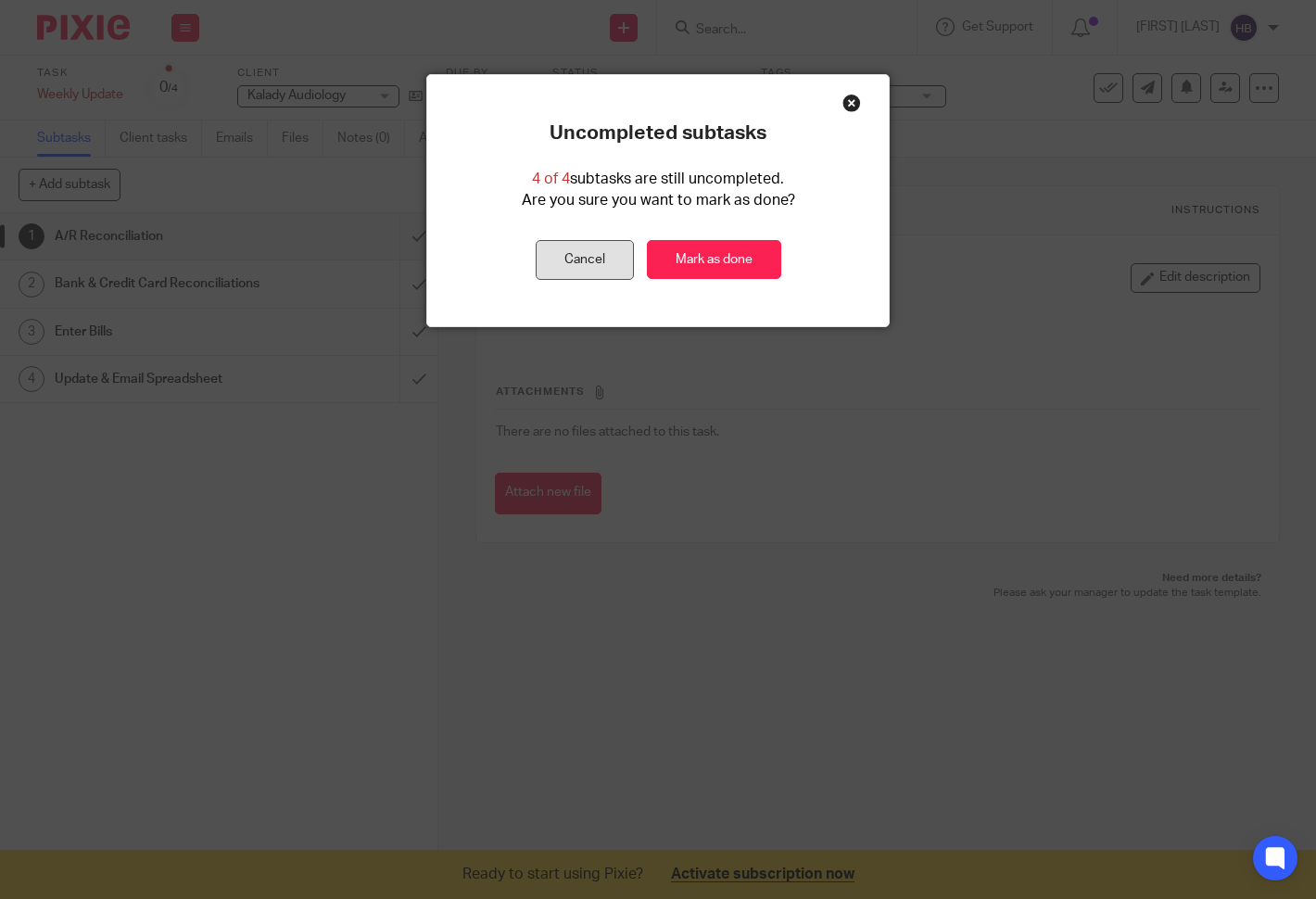 click on "Cancel" at bounding box center (585, 260) 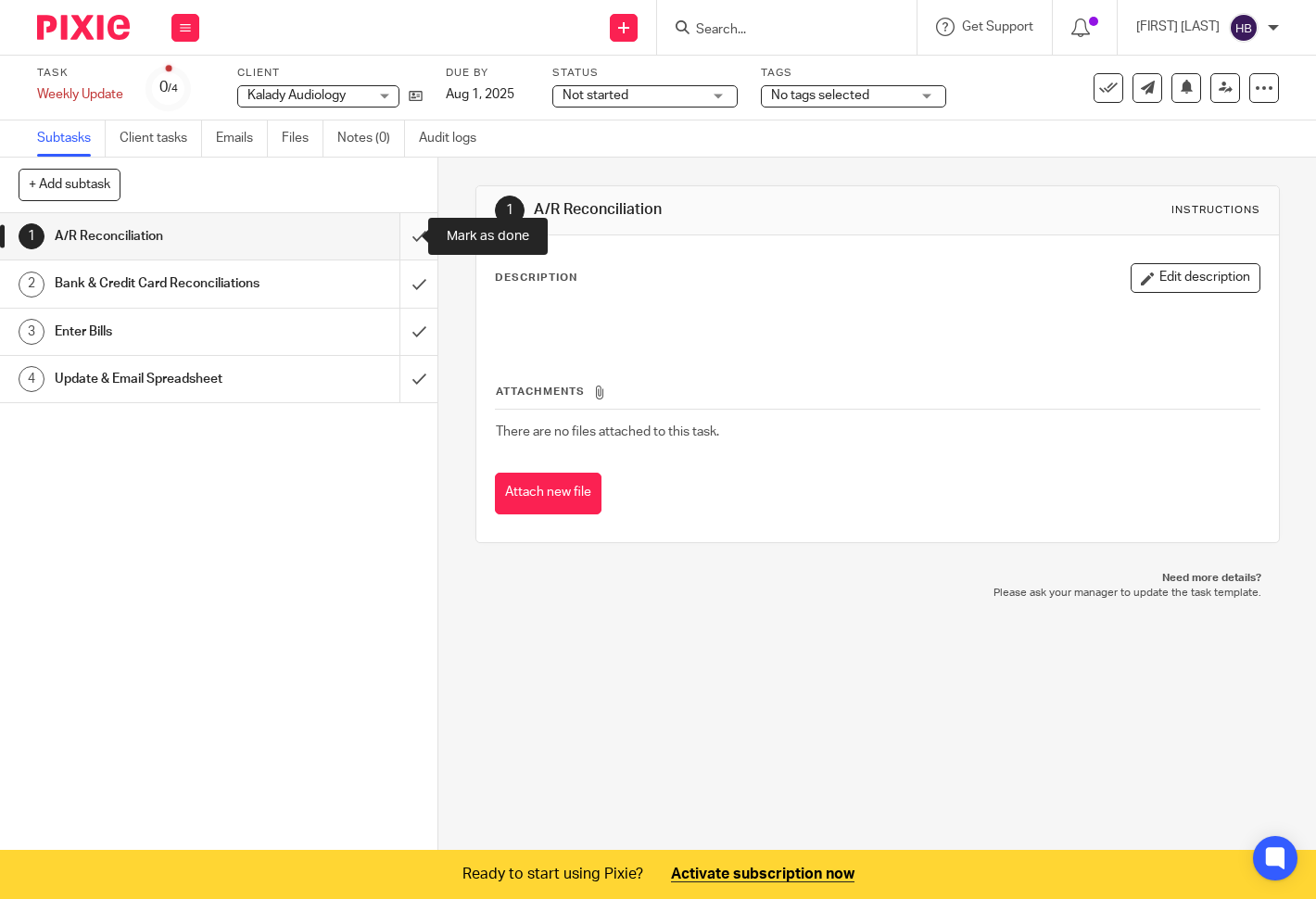 click at bounding box center [219, 236] 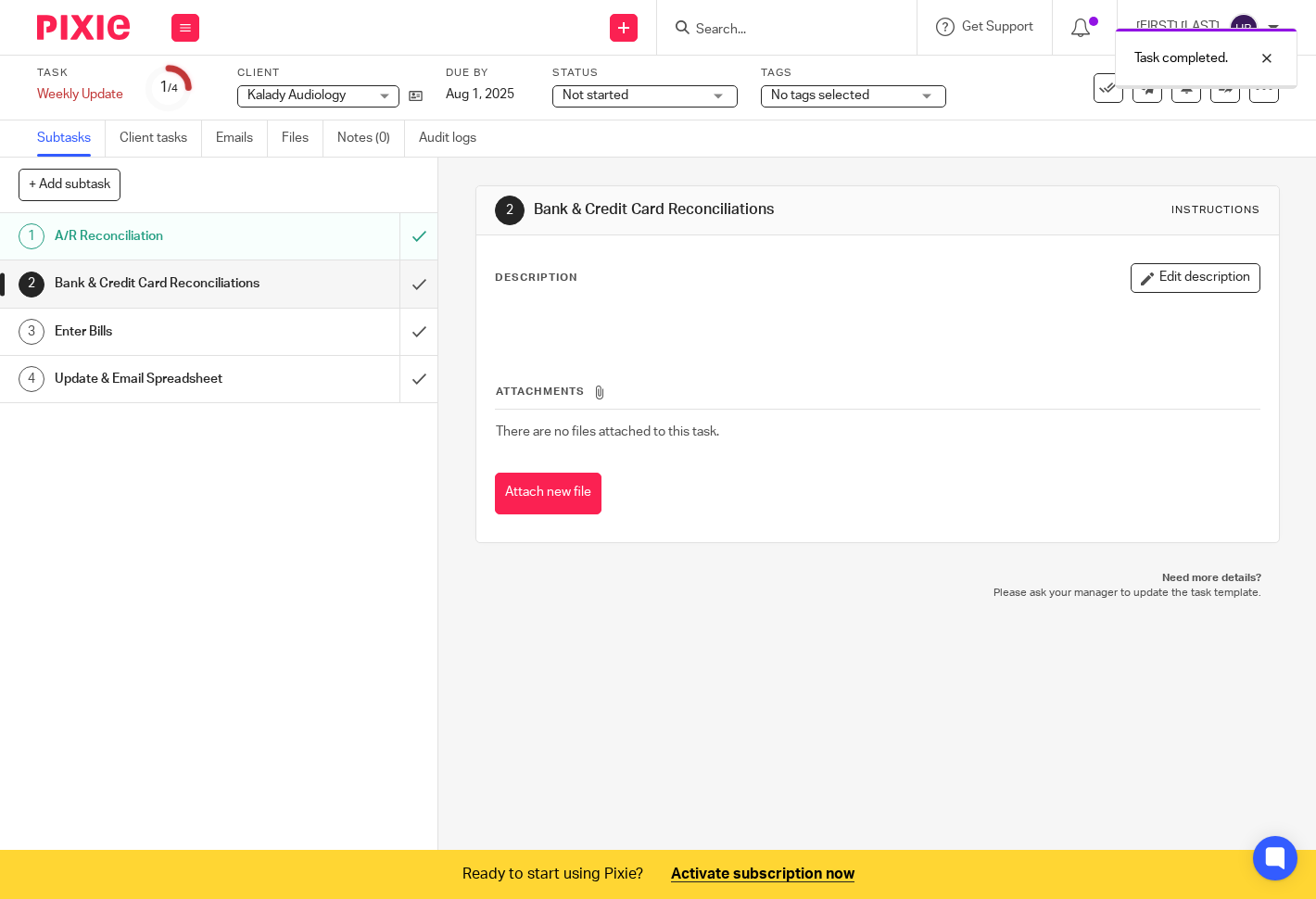 scroll, scrollTop: 0, scrollLeft: 0, axis: both 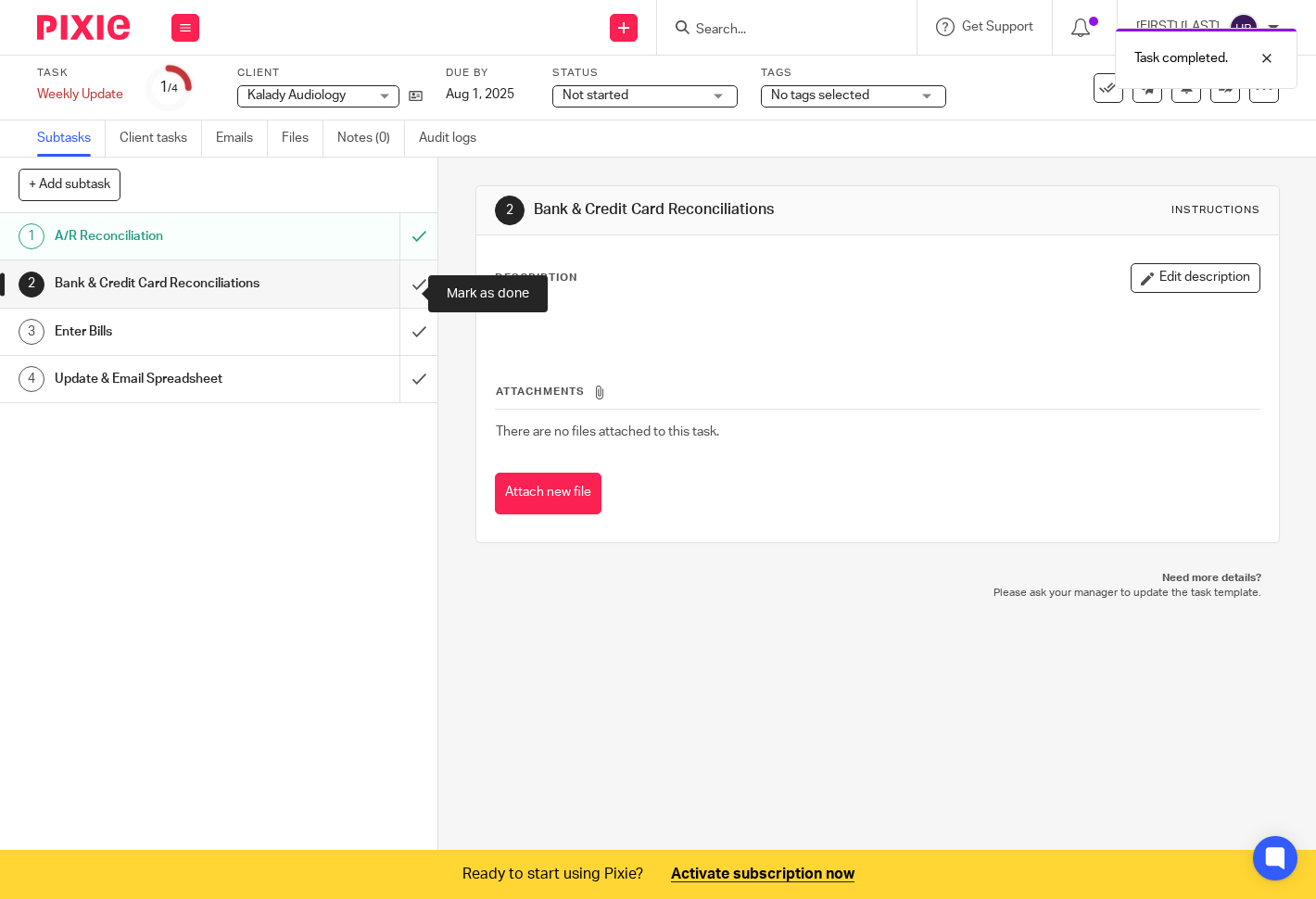 click at bounding box center (219, 284) 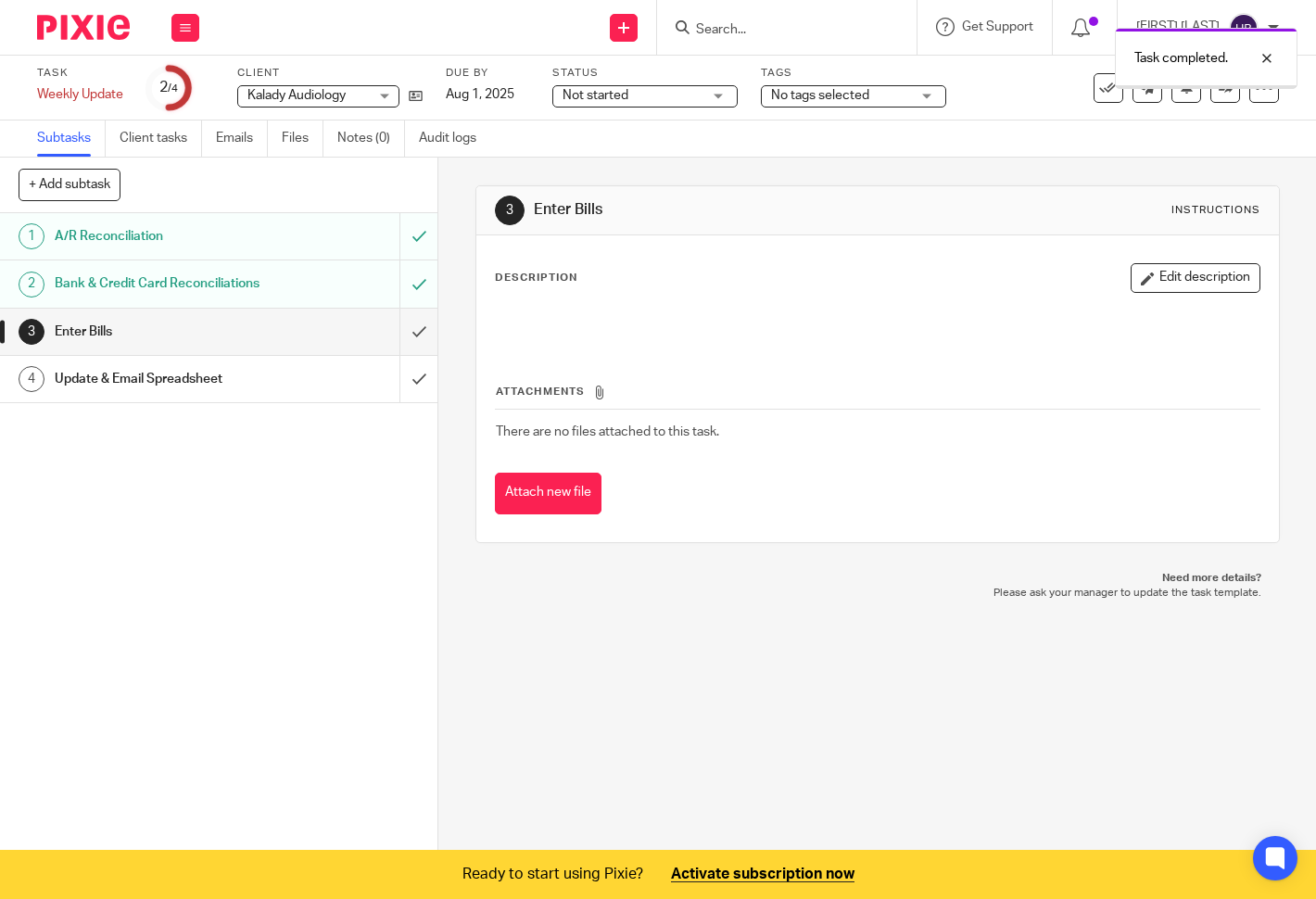 scroll, scrollTop: 0, scrollLeft: 0, axis: both 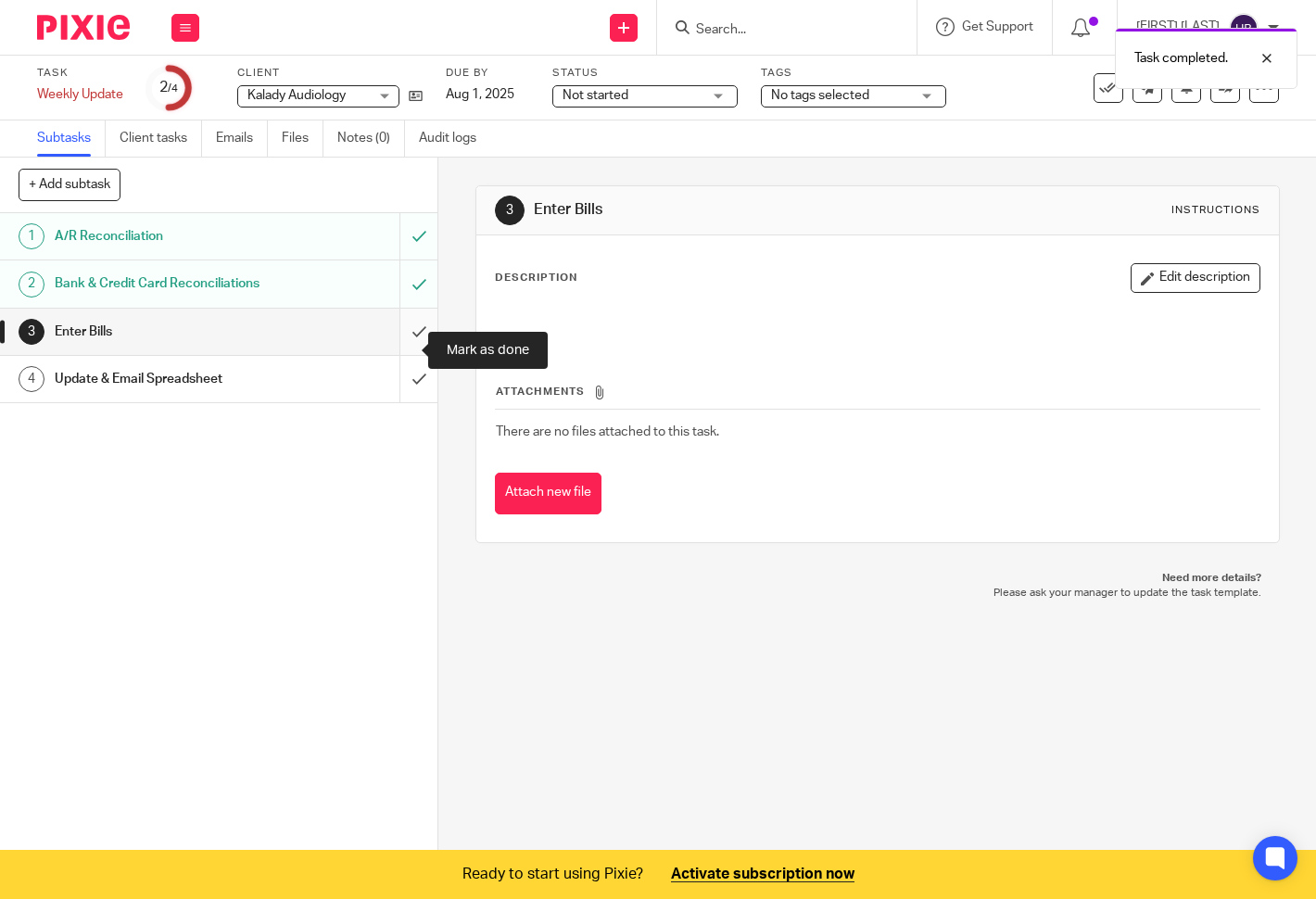 click at bounding box center [219, 332] 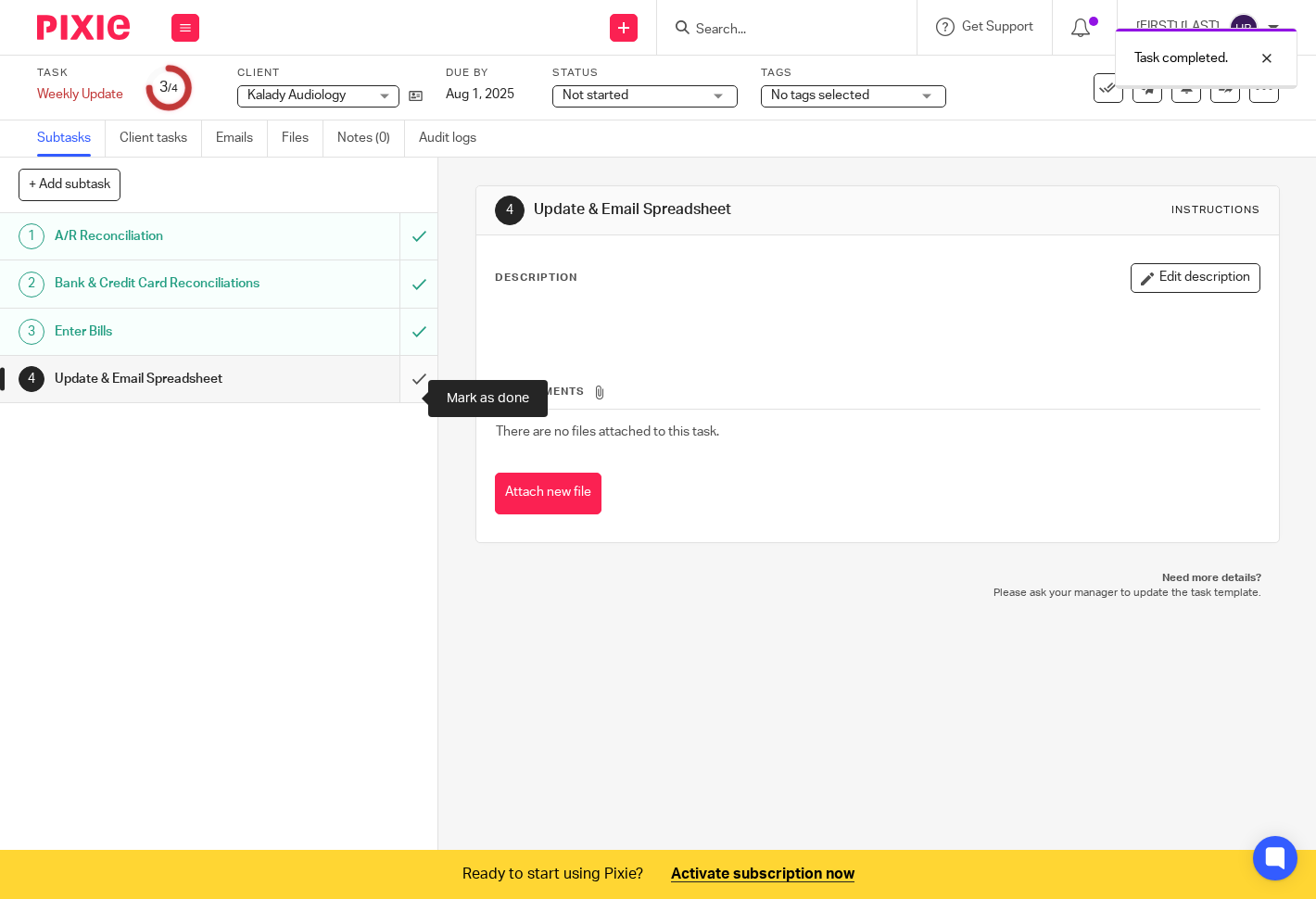 scroll, scrollTop: 0, scrollLeft: 0, axis: both 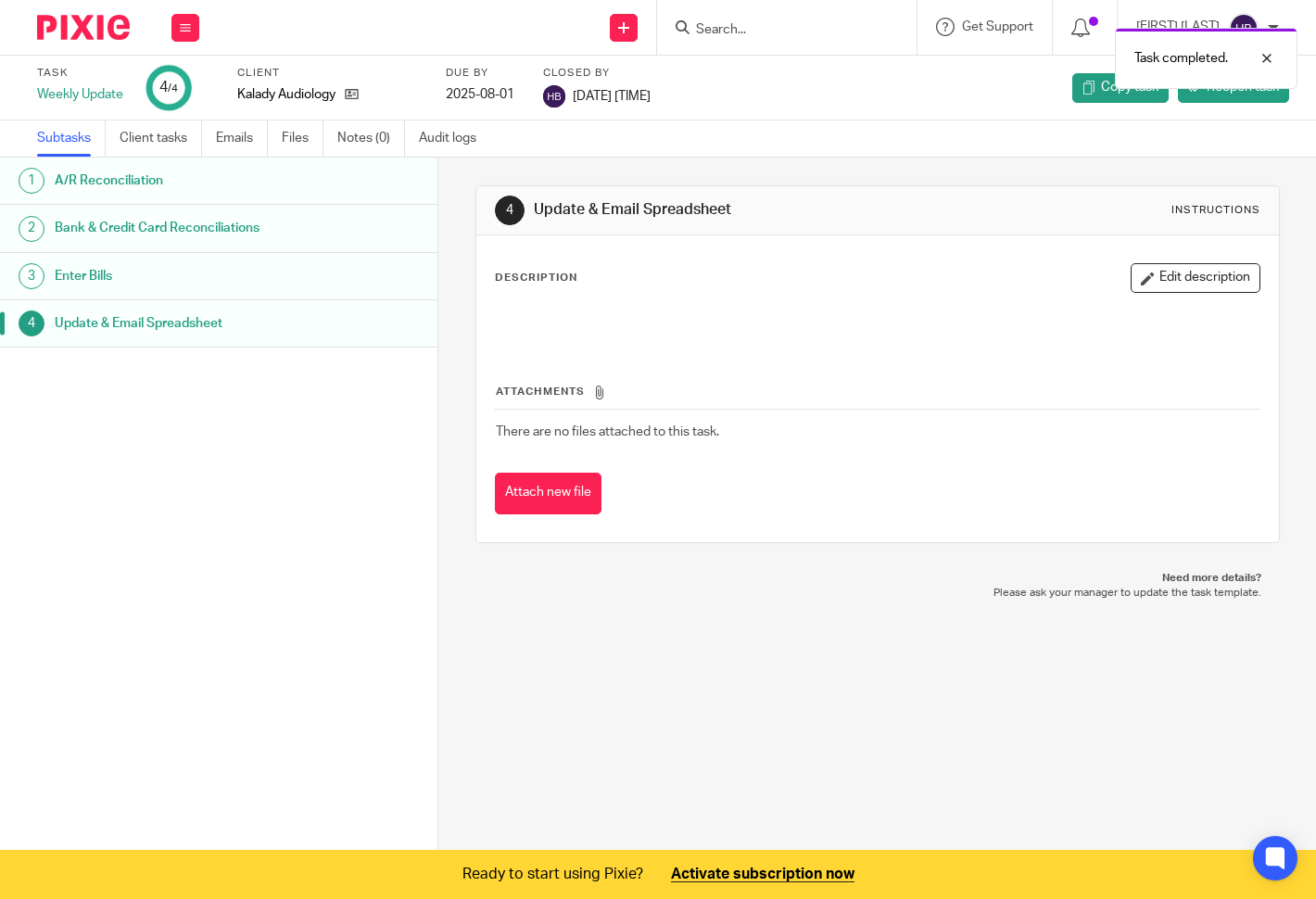 click on "Subtasks
Client tasks
Emails
Files
Notes (0)
Audit logs" at bounding box center [658, 139] 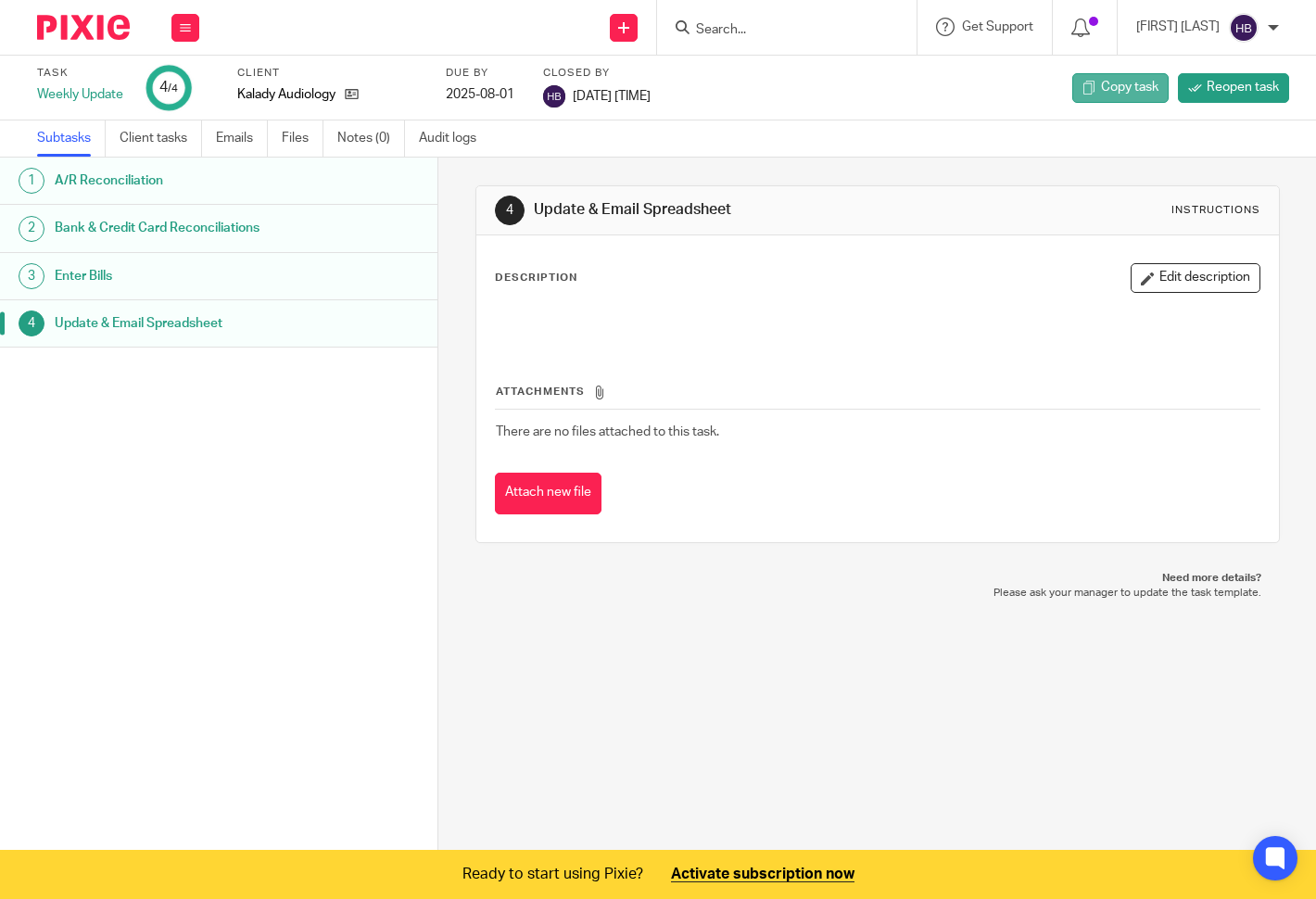 click on "Copy task" at bounding box center [1130, 87] 